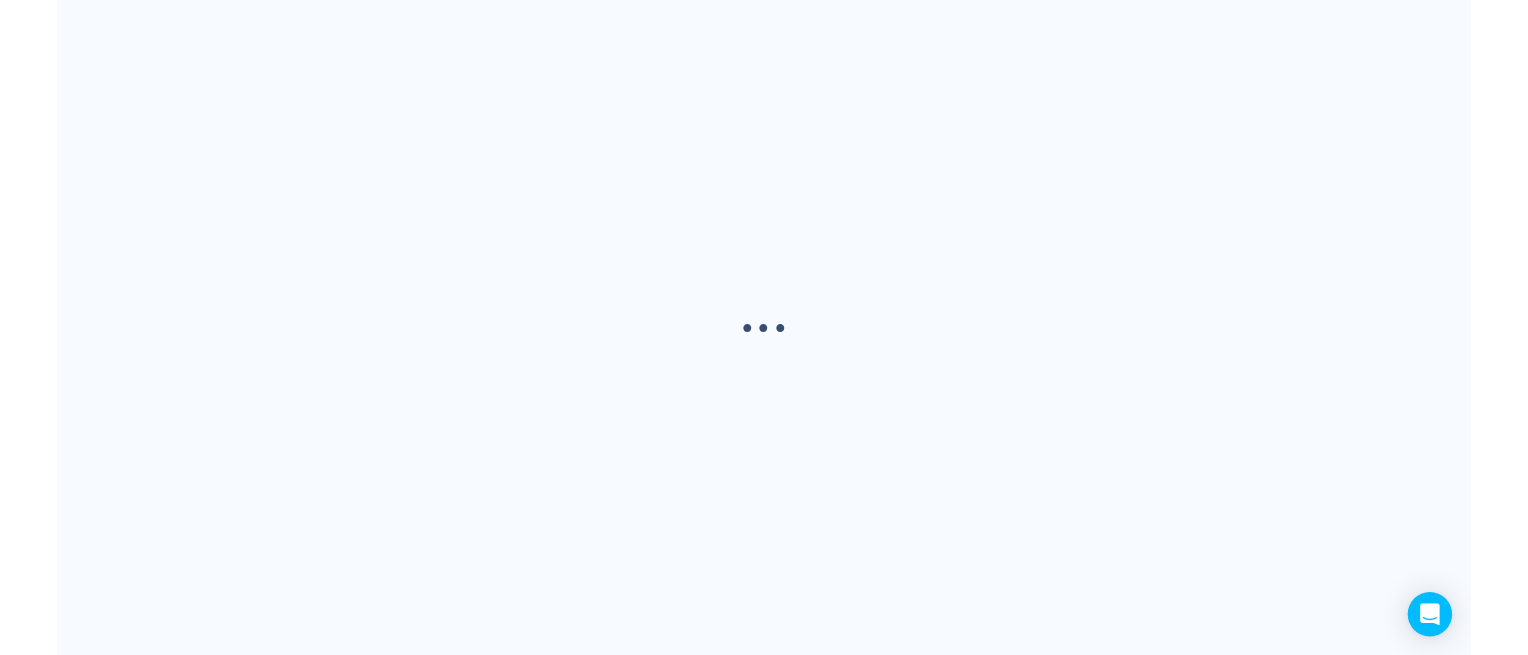 scroll, scrollTop: 0, scrollLeft: 0, axis: both 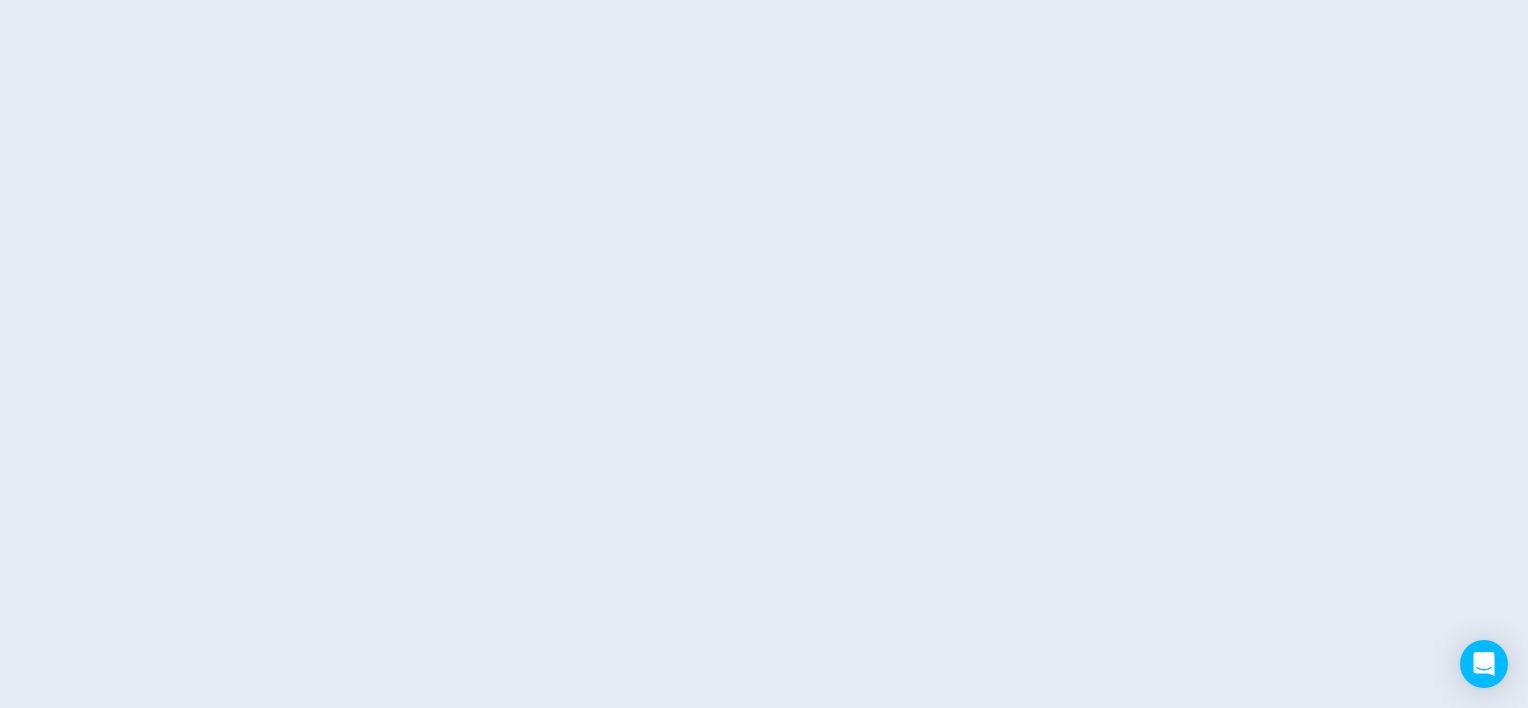 click at bounding box center [764, 0] 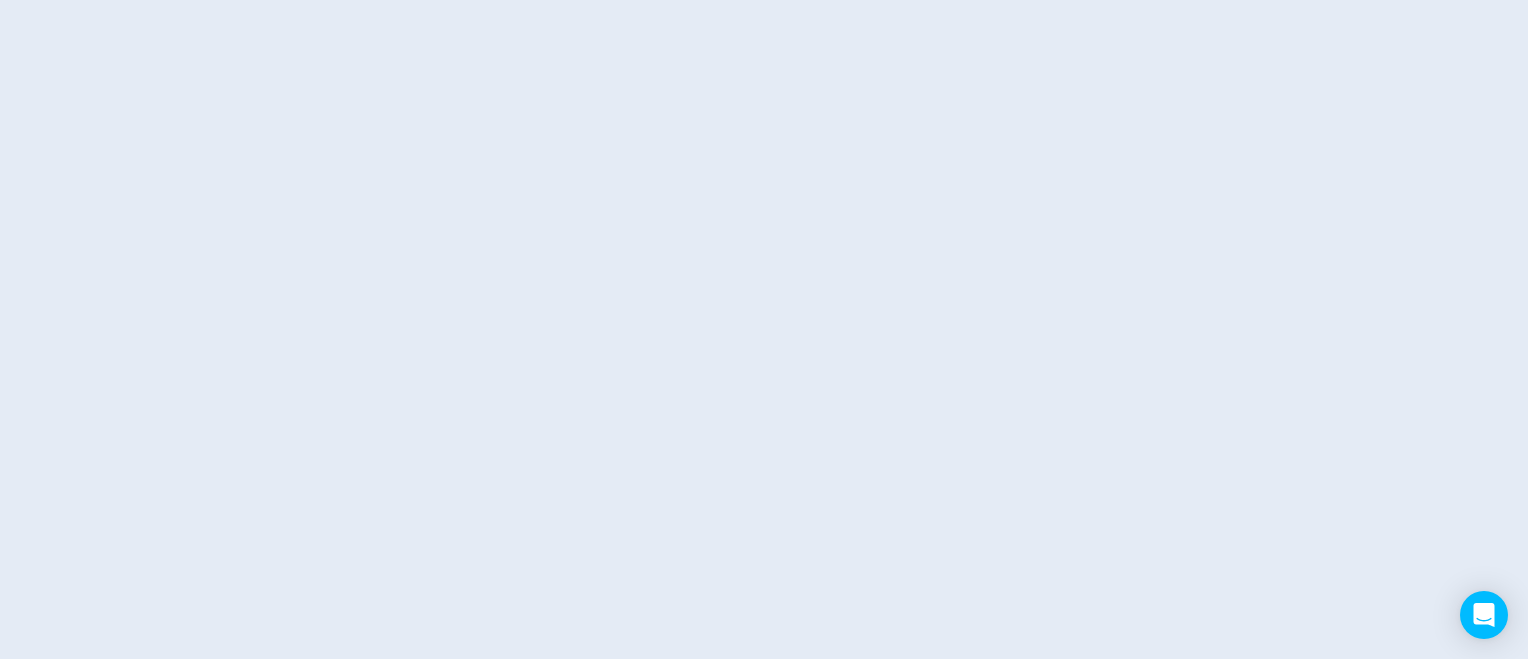 scroll, scrollTop: 0, scrollLeft: 0, axis: both 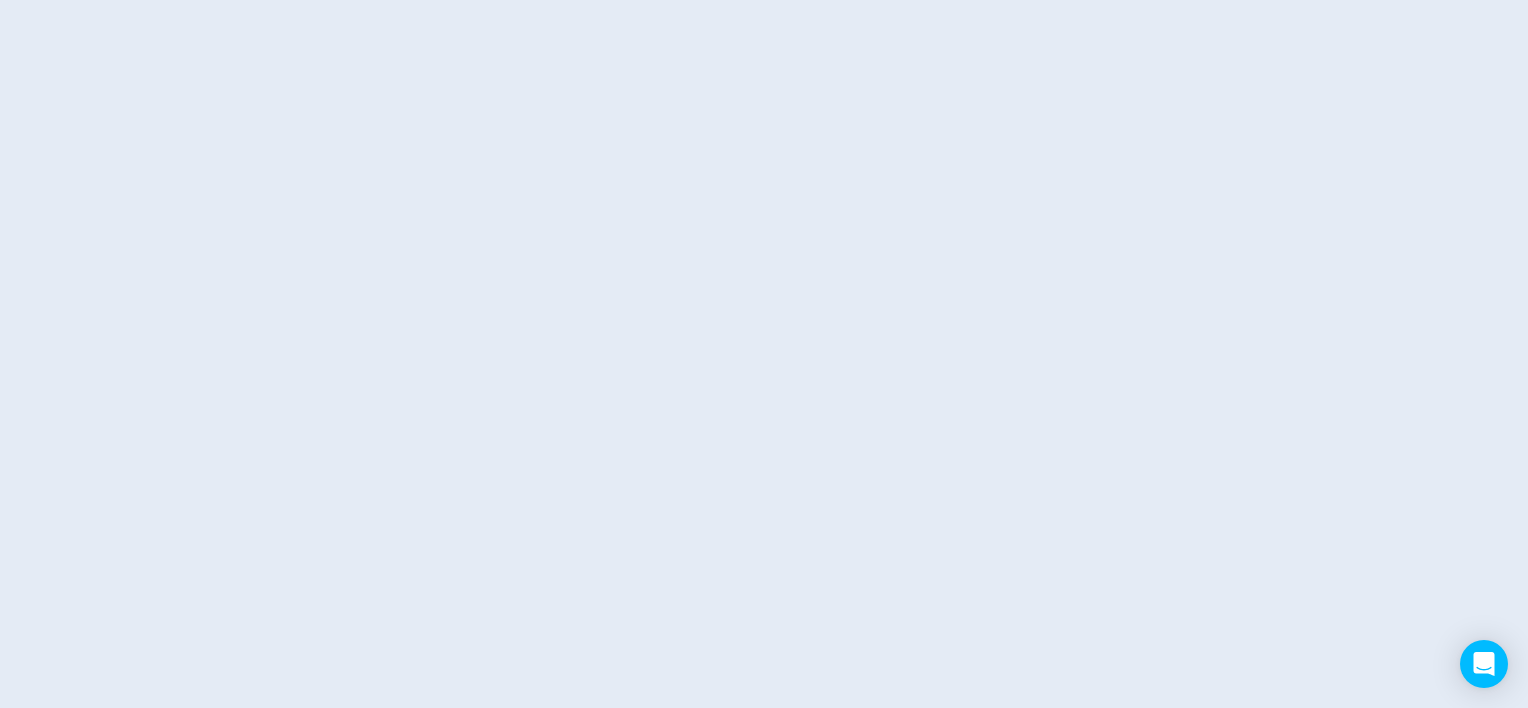 click at bounding box center (764, 0) 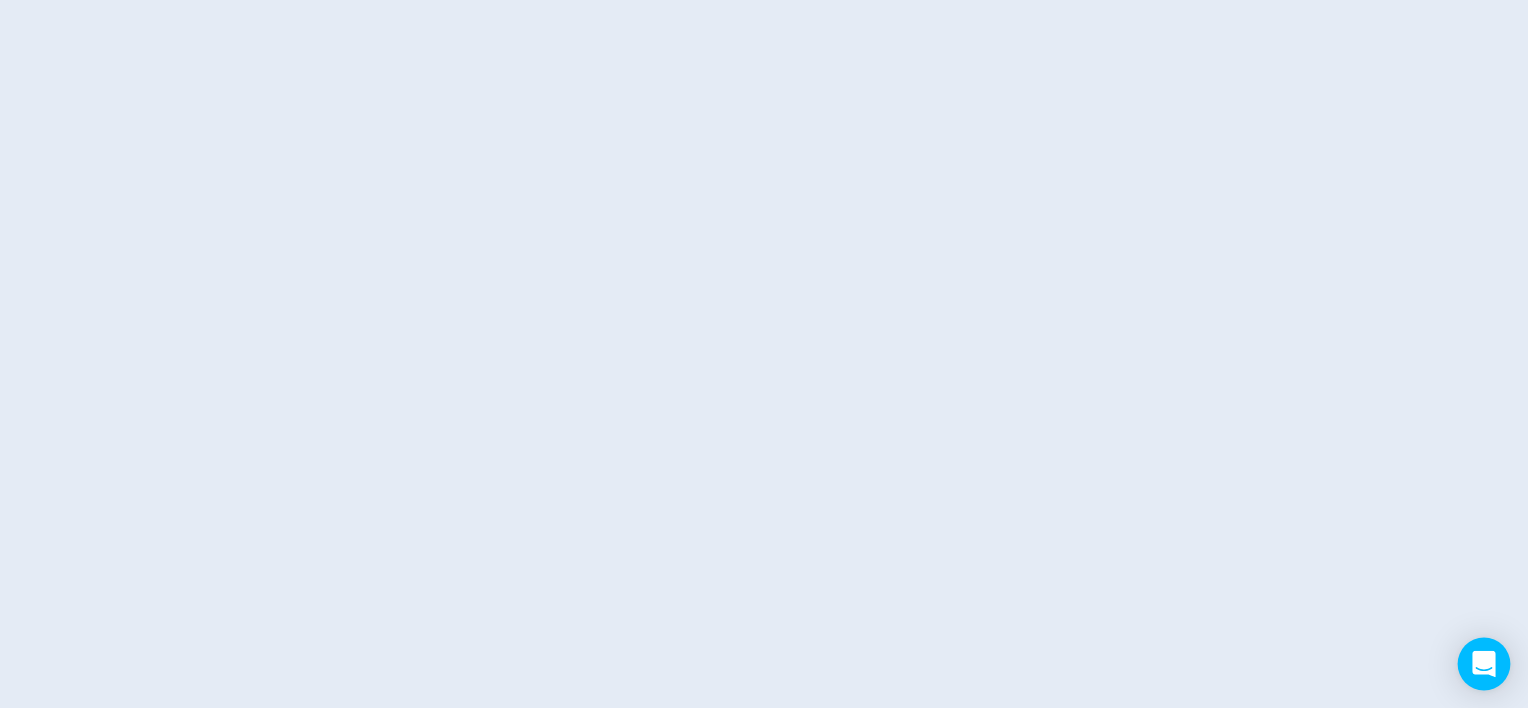 click 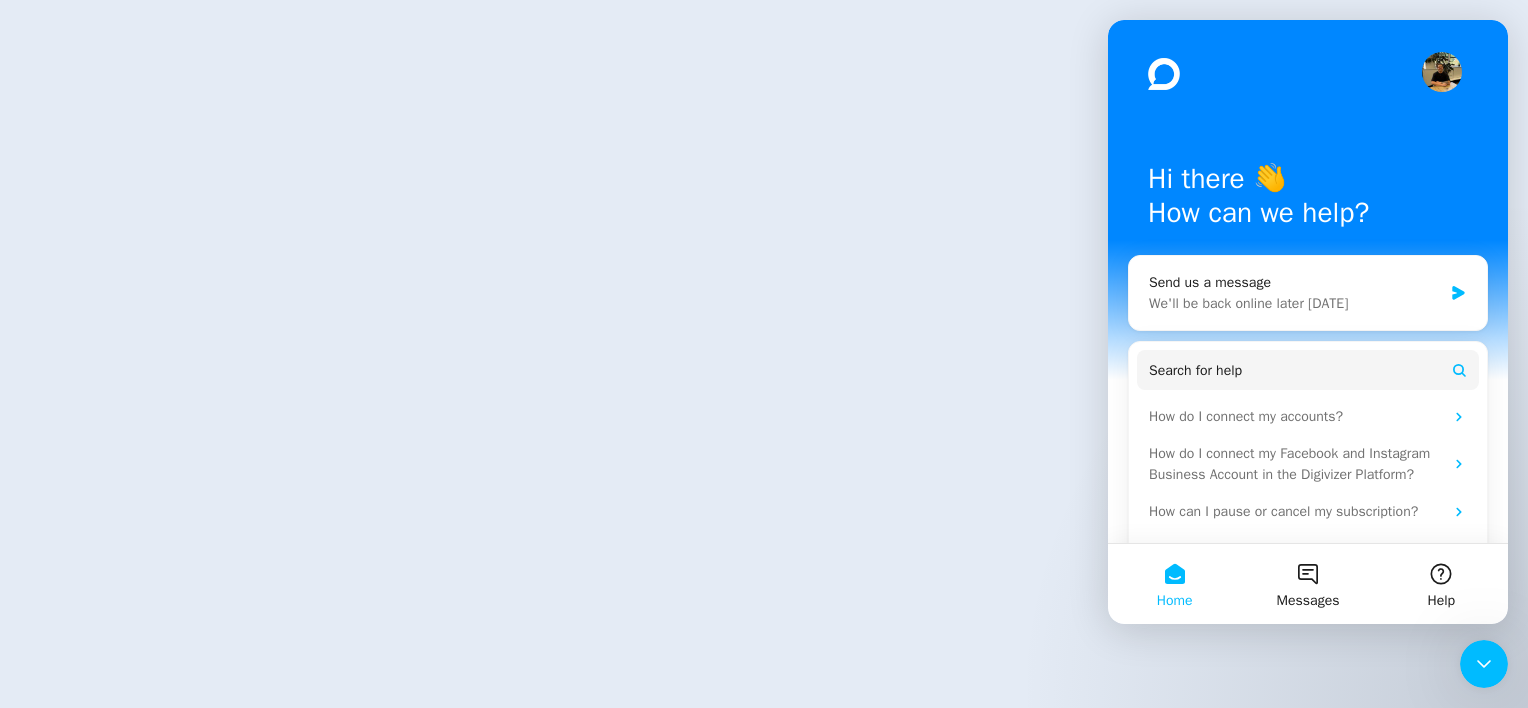 scroll, scrollTop: 0, scrollLeft: 0, axis: both 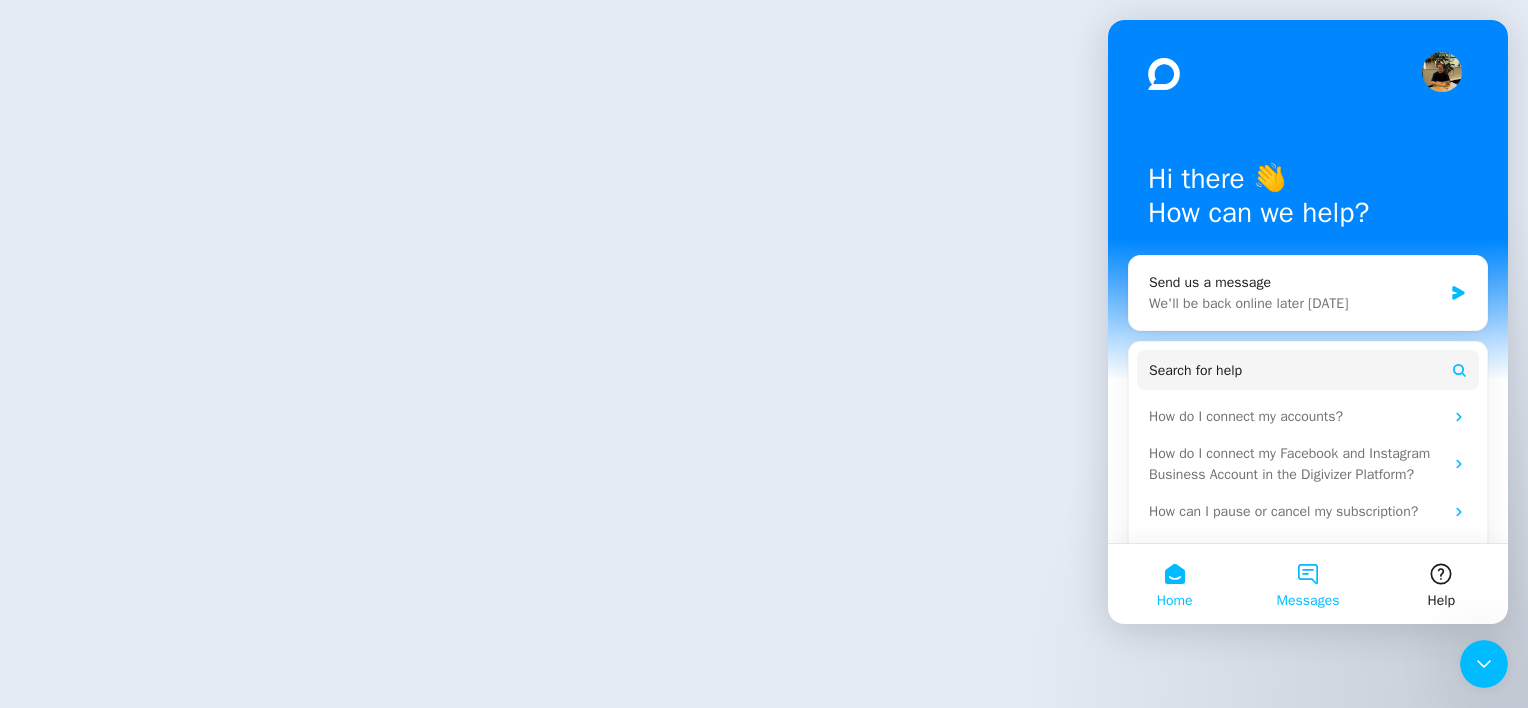 click on "Messages" at bounding box center [1307, 584] 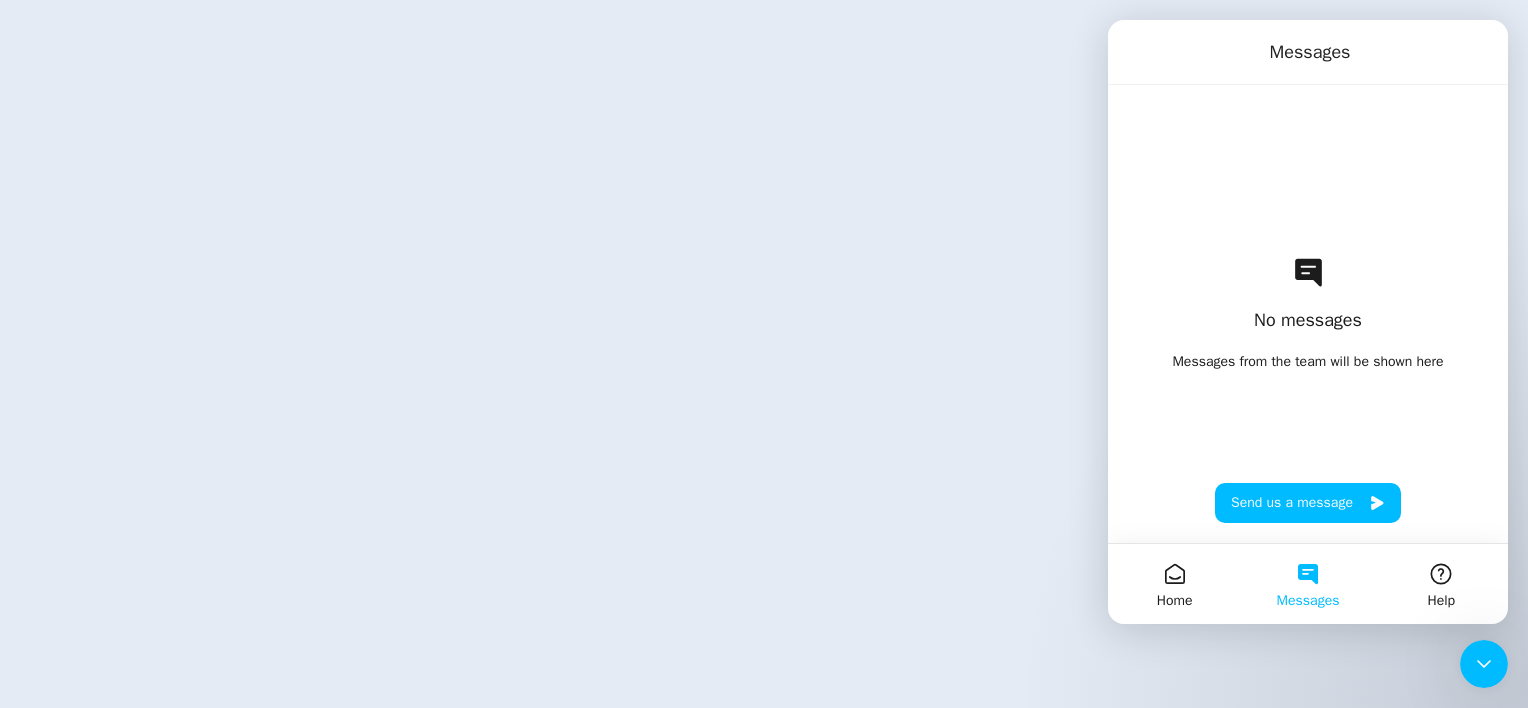 click on "No messages Messages from the team will be shown here Send us a message" at bounding box center (1308, 314) 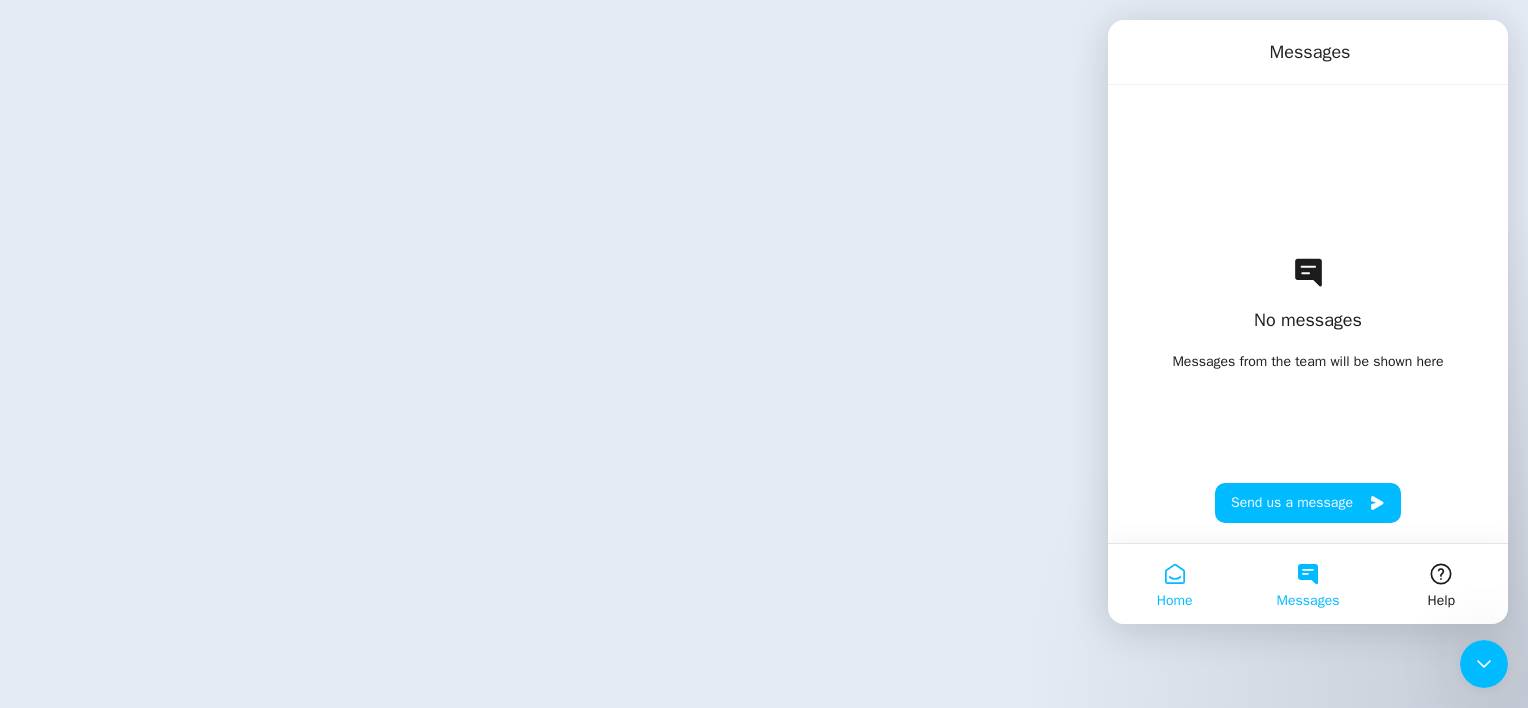 click on "Home" at bounding box center (1174, 584) 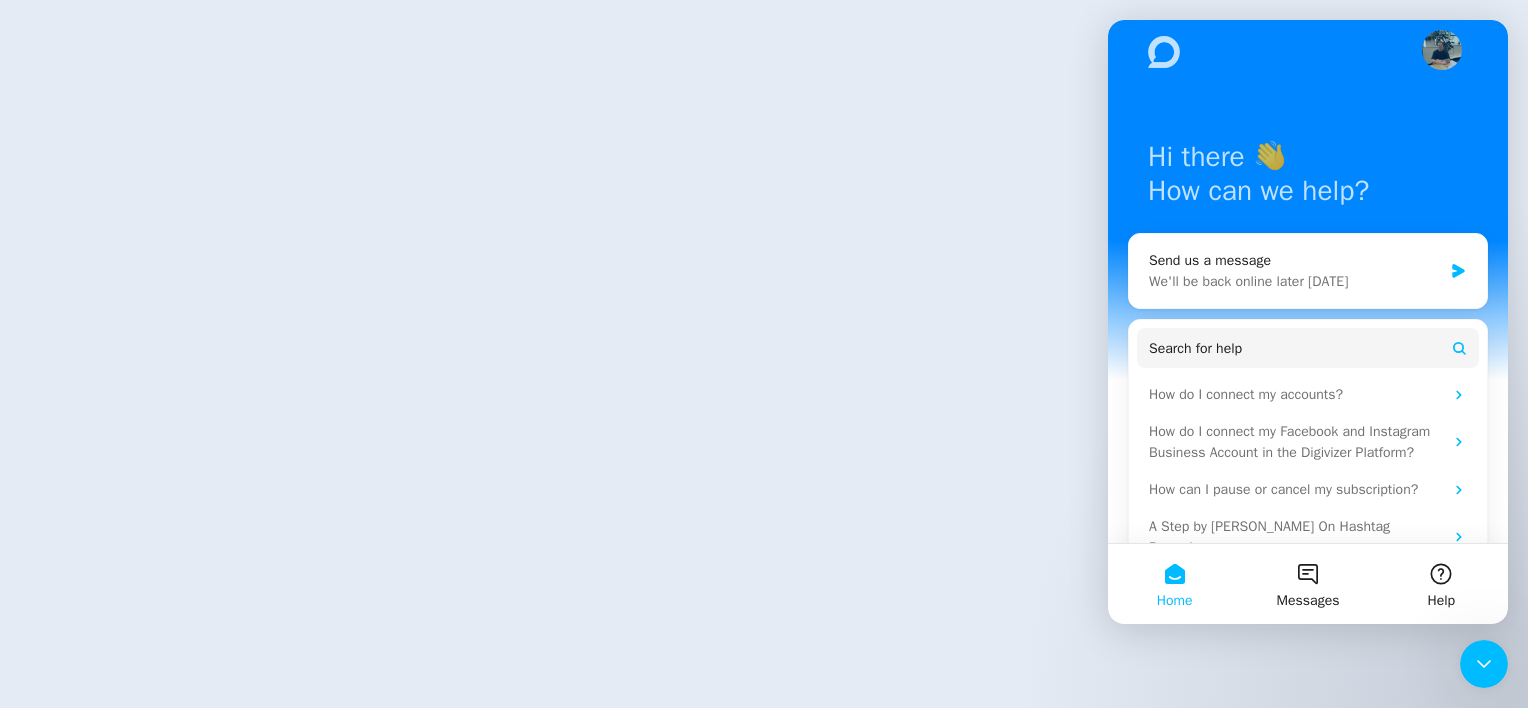 scroll, scrollTop: 0, scrollLeft: 0, axis: both 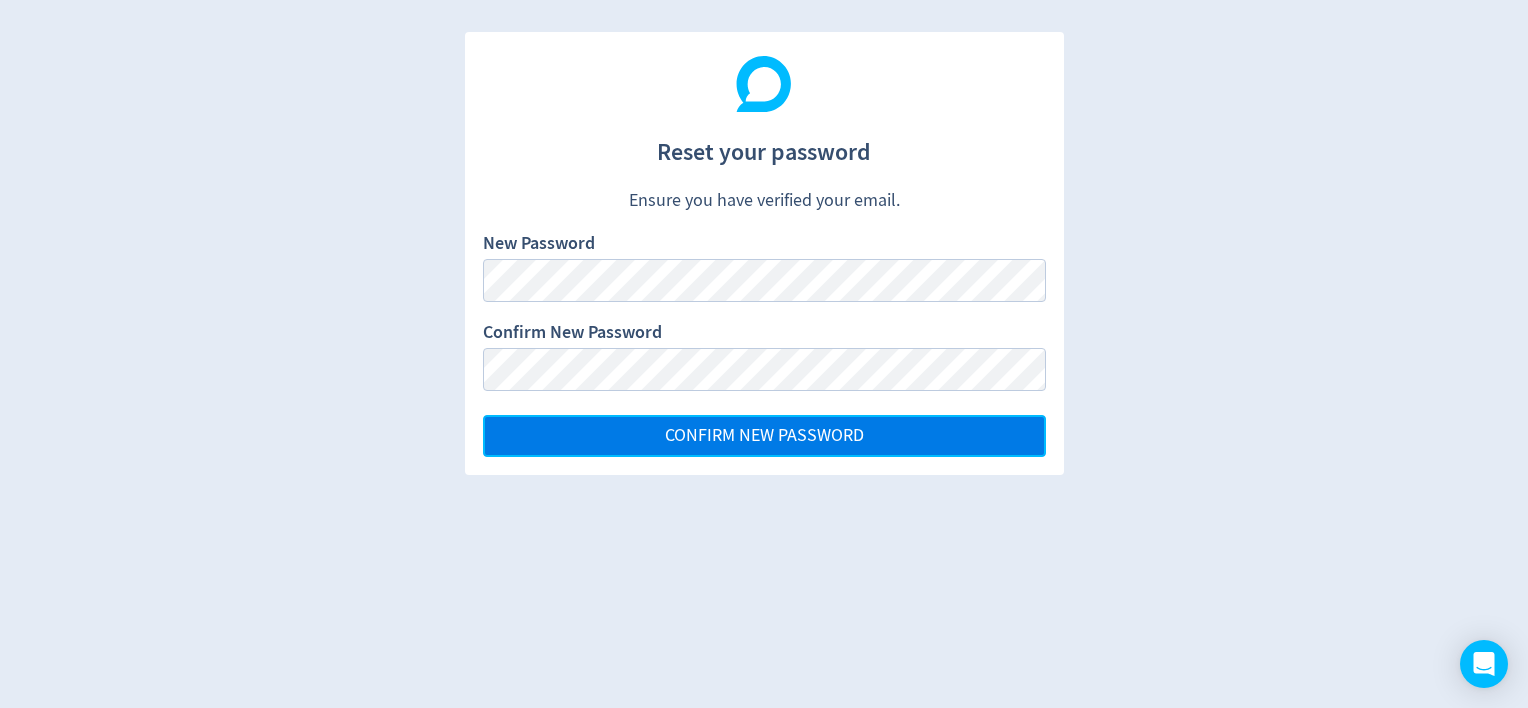 click on "CONFIRM NEW PASSWORD" at bounding box center [764, 436] 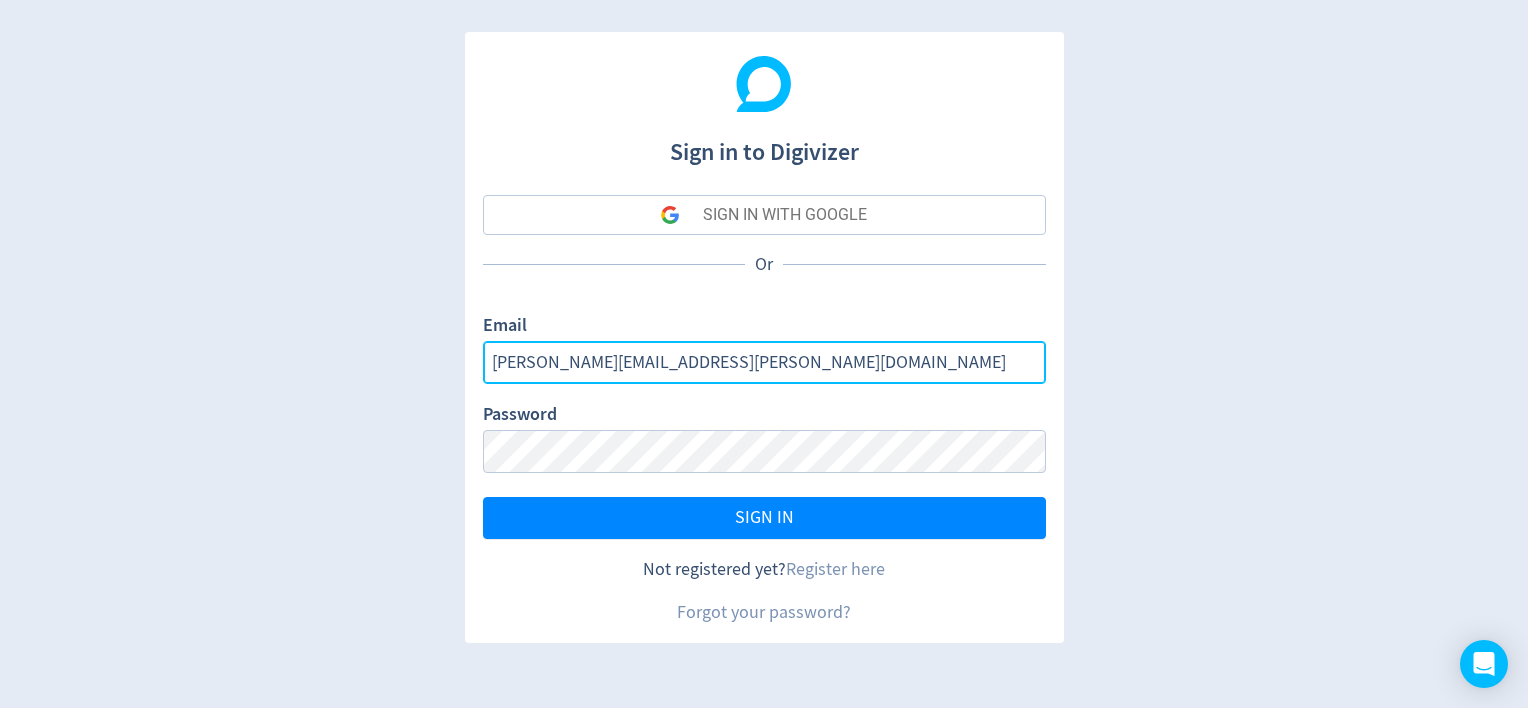 drag, startPoint x: 768, startPoint y: 362, endPoint x: 272, endPoint y: 379, distance: 496.29126 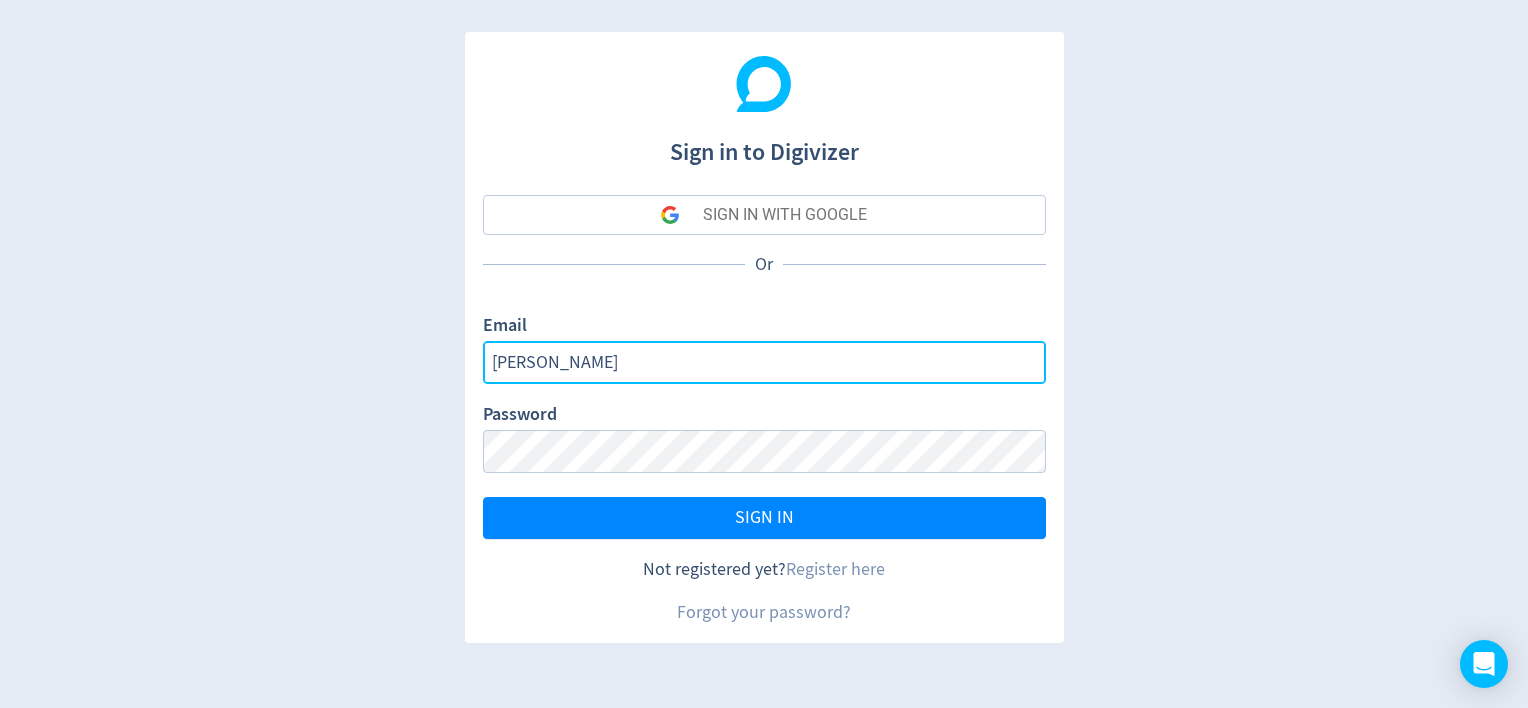 type on "sonia.hobbs@elladigital.co.uk" 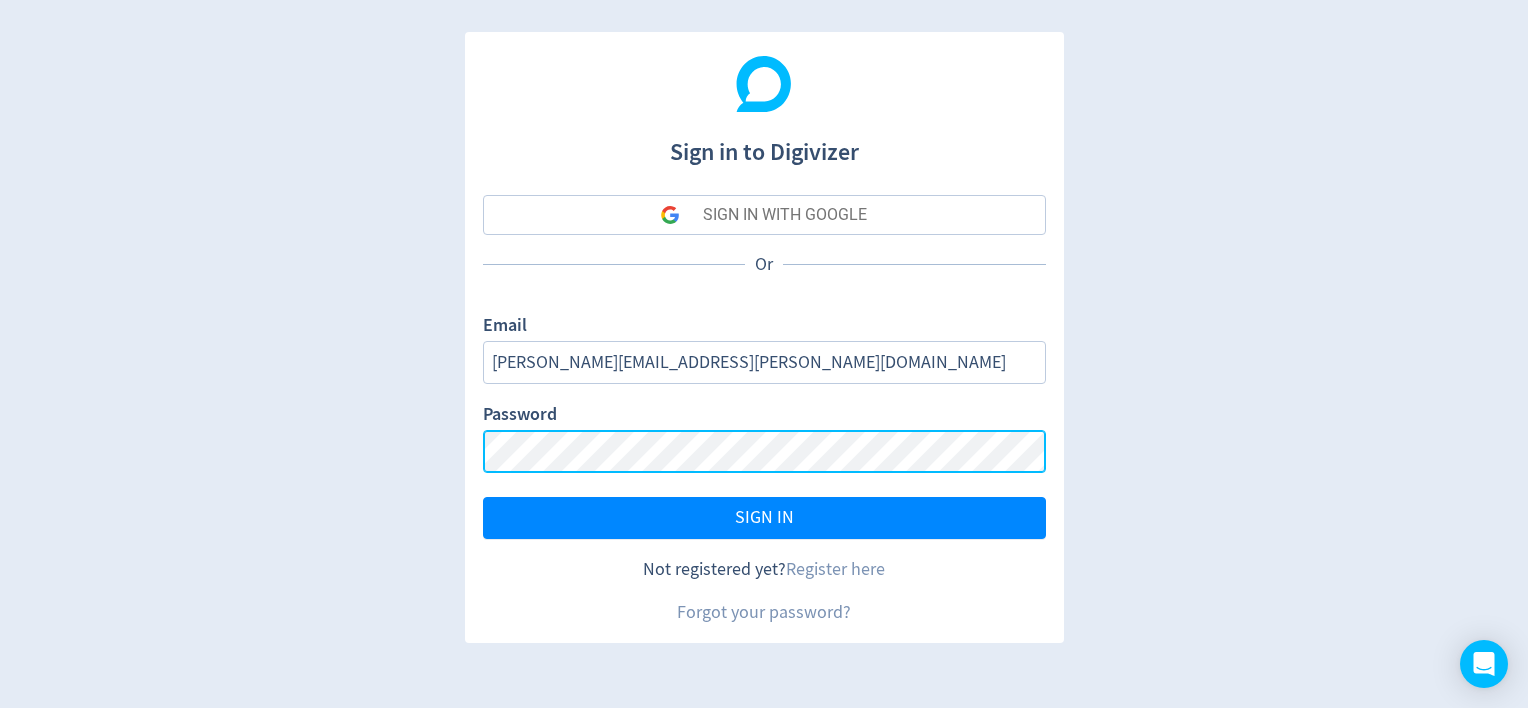 click on "Sign in to Digivizer SIGN IN WITH GOOGLE Or Email sonia.hobbs@elladigital.co.uk Password SIGN IN Not registered yet?  Register here Forgot your password?" at bounding box center (764, 354) 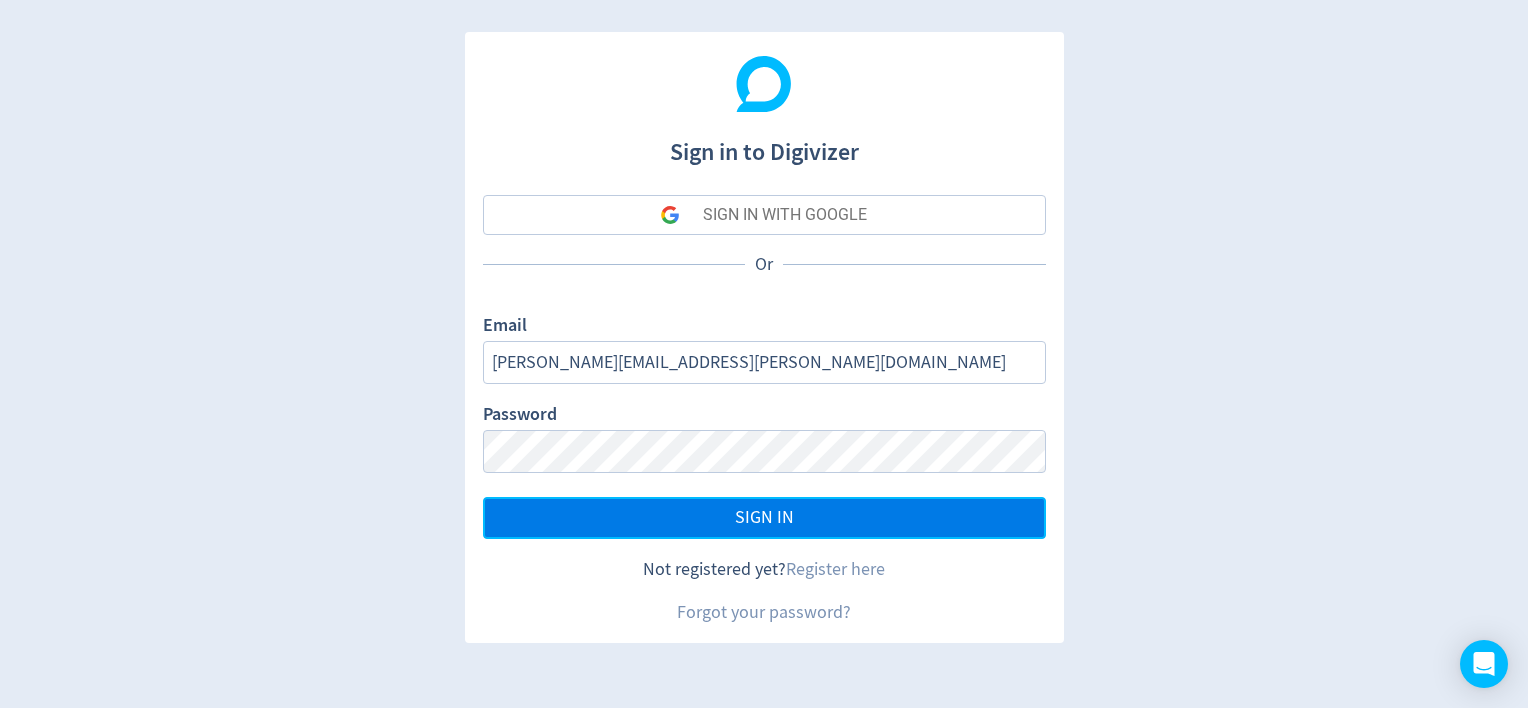 click on "SIGN IN" at bounding box center (764, 518) 